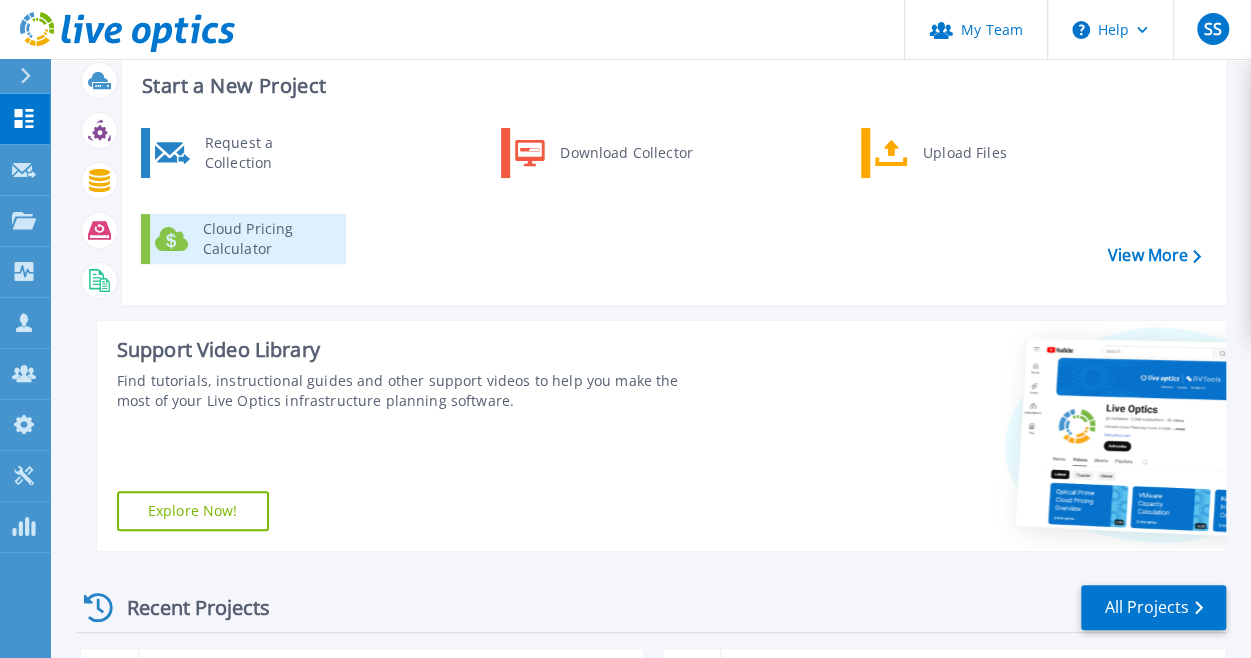 scroll, scrollTop: 0, scrollLeft: 0, axis: both 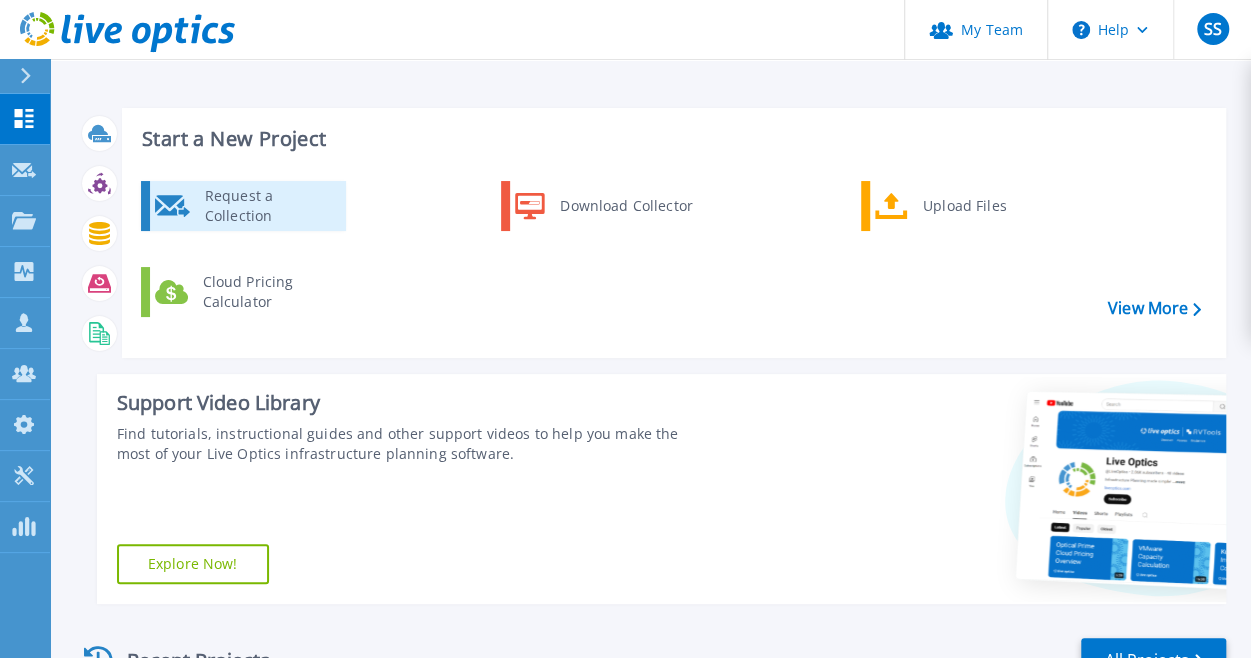 click on "Request a Collection" at bounding box center [268, 206] 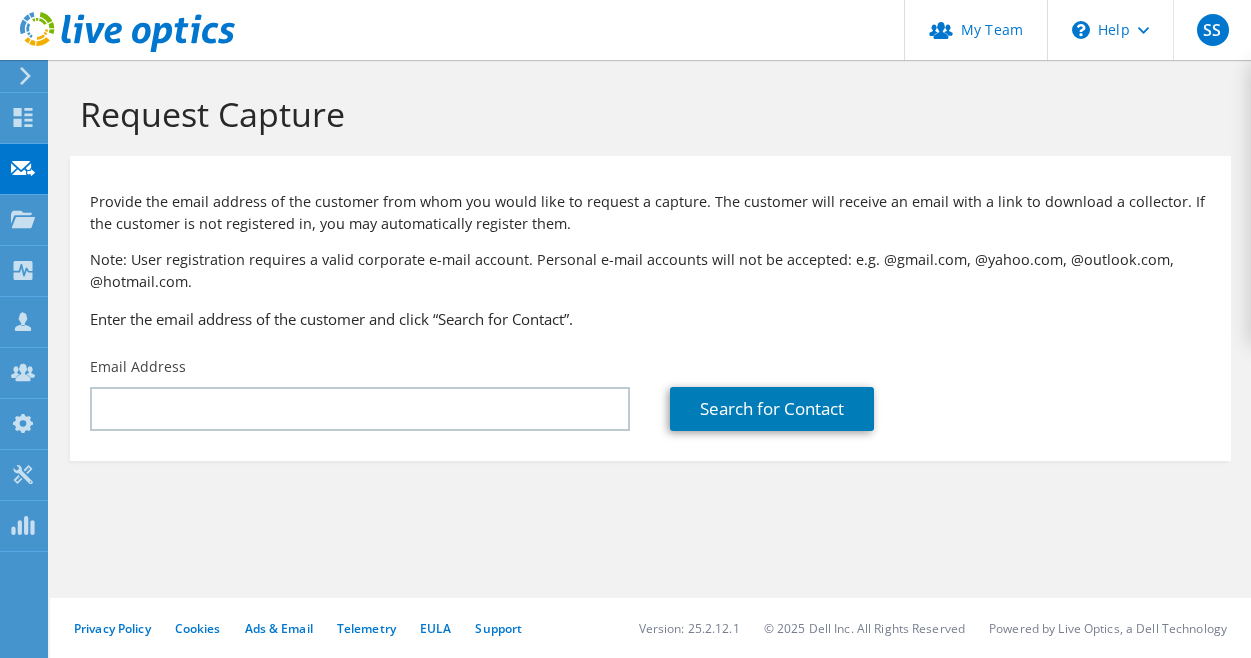 scroll, scrollTop: 0, scrollLeft: 0, axis: both 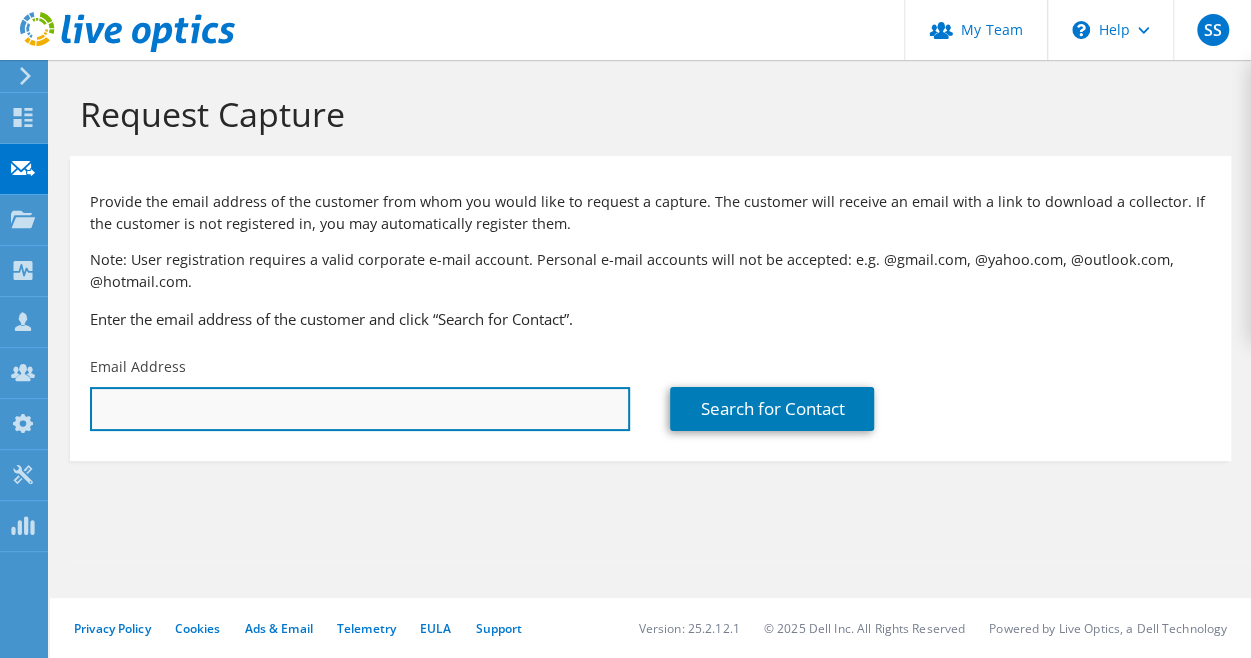click at bounding box center (360, 409) 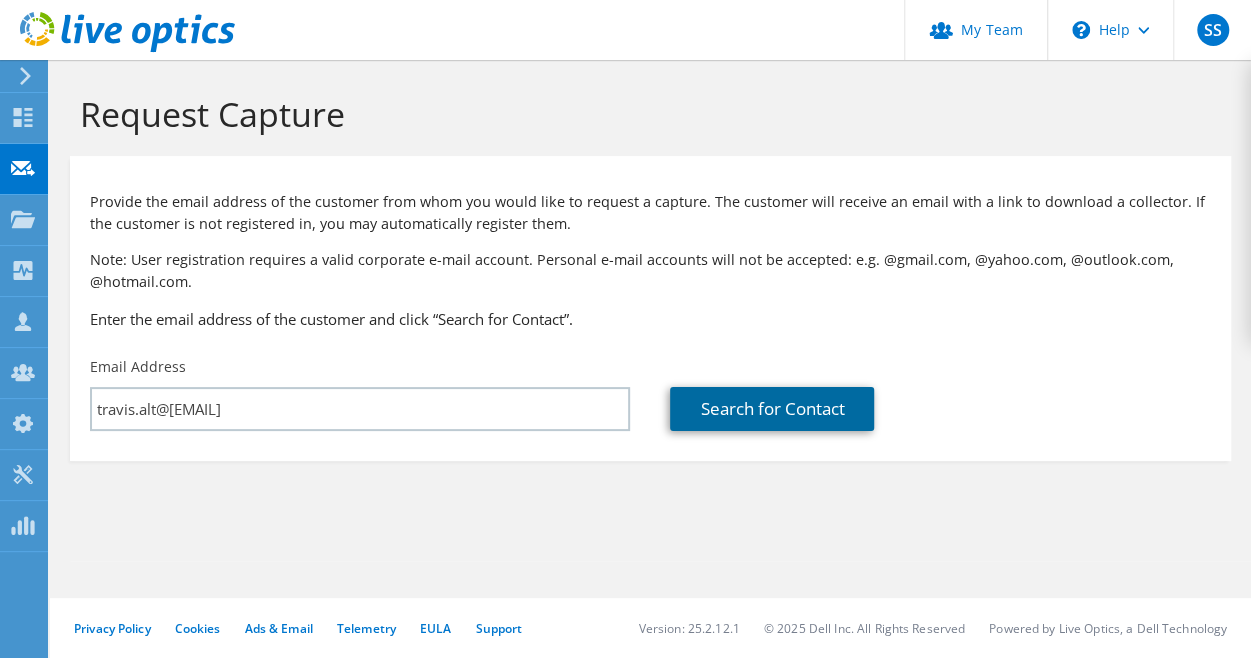 click on "Search for Contact" at bounding box center (772, 409) 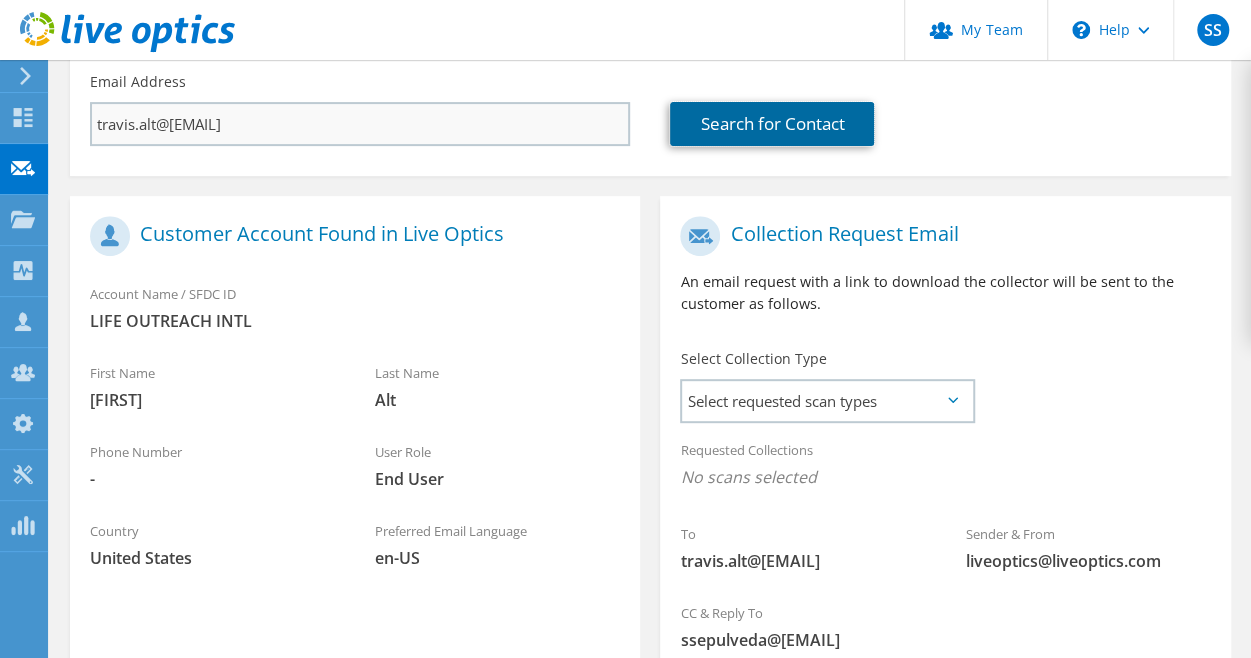 scroll, scrollTop: 300, scrollLeft: 0, axis: vertical 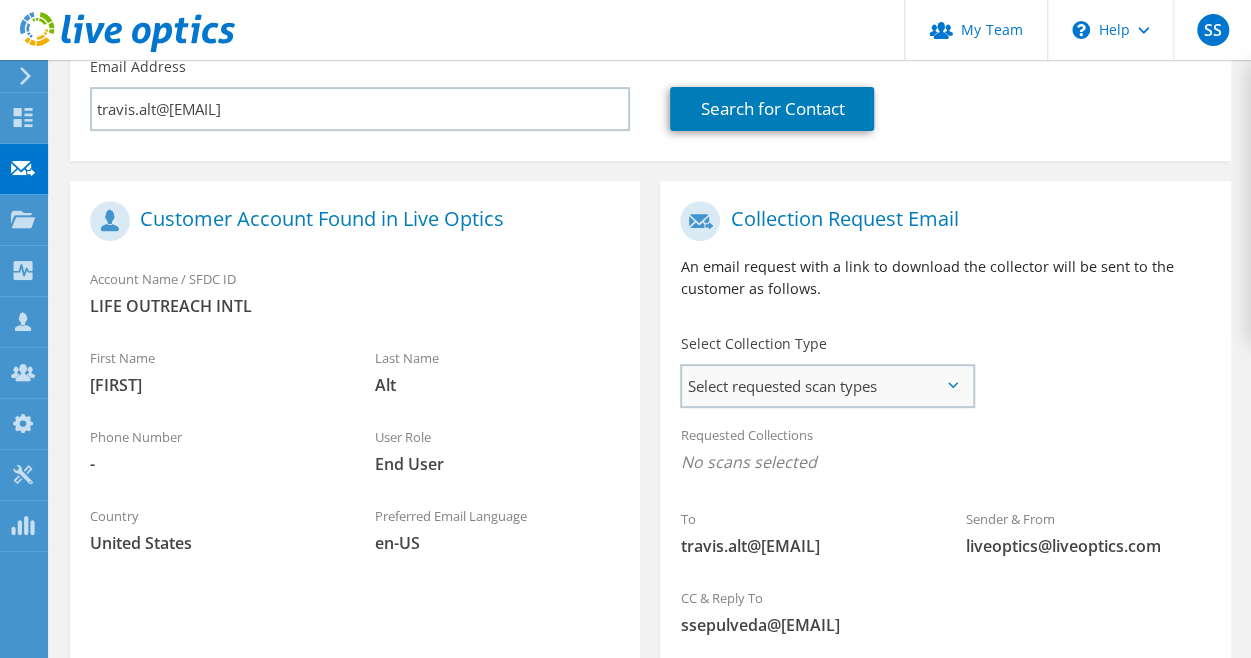 click on "Select requested scan types" at bounding box center (827, 386) 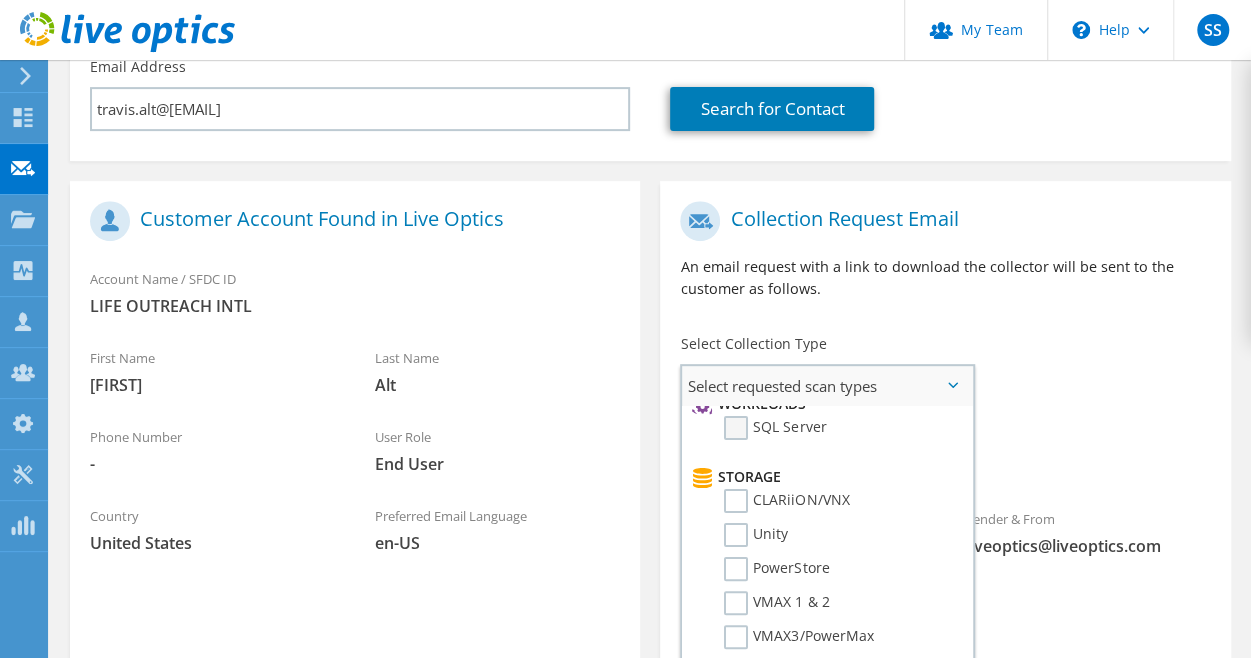 scroll, scrollTop: 300, scrollLeft: 0, axis: vertical 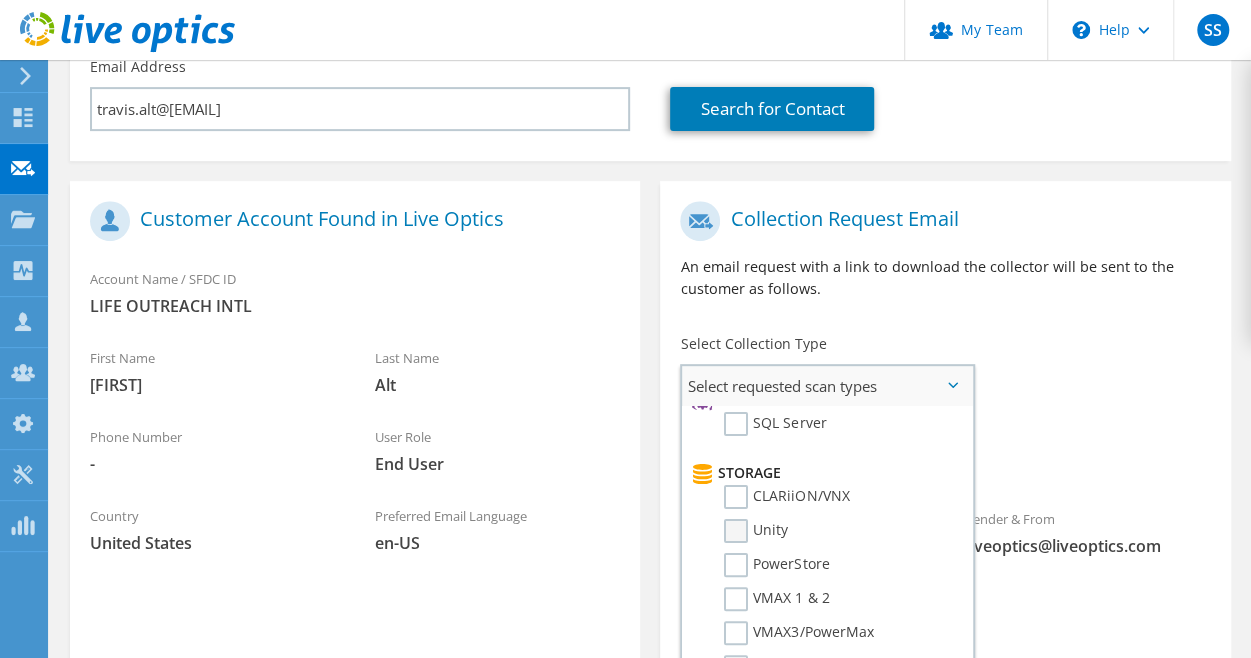 click on "Unity" at bounding box center [756, 531] 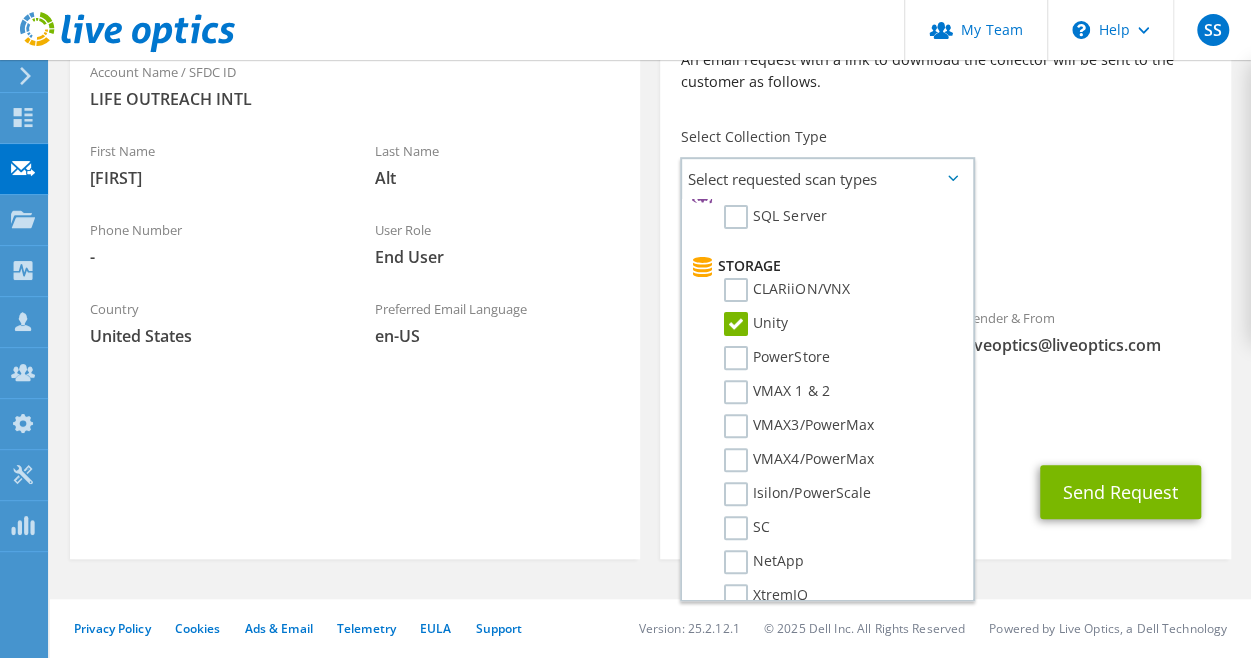 scroll, scrollTop: 509, scrollLeft: 0, axis: vertical 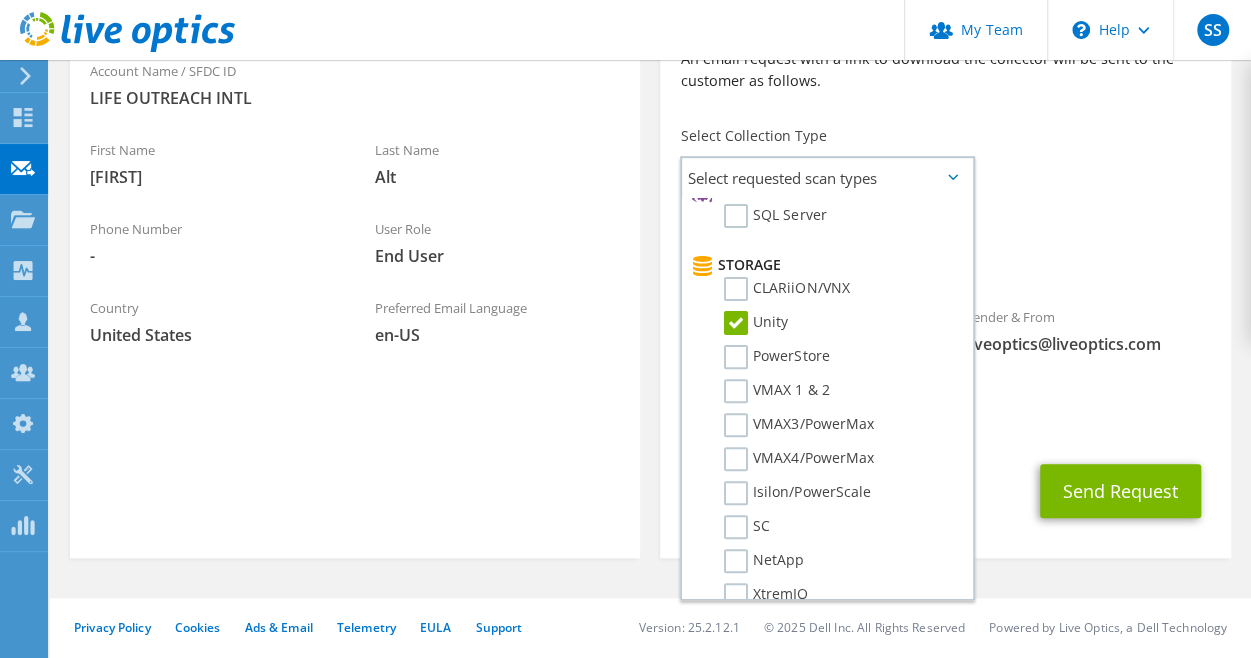 click on "CC & Reply To
ssepulveda@eplus.com" at bounding box center (945, 409) 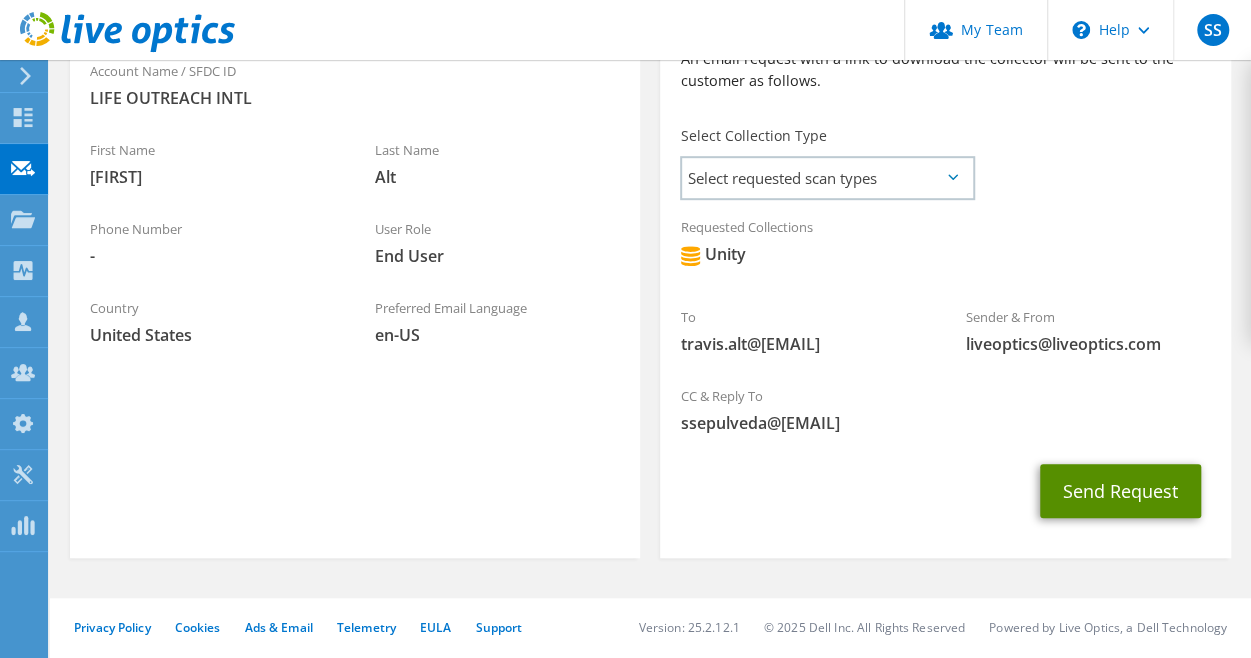 click on "Send Request" at bounding box center [1120, 491] 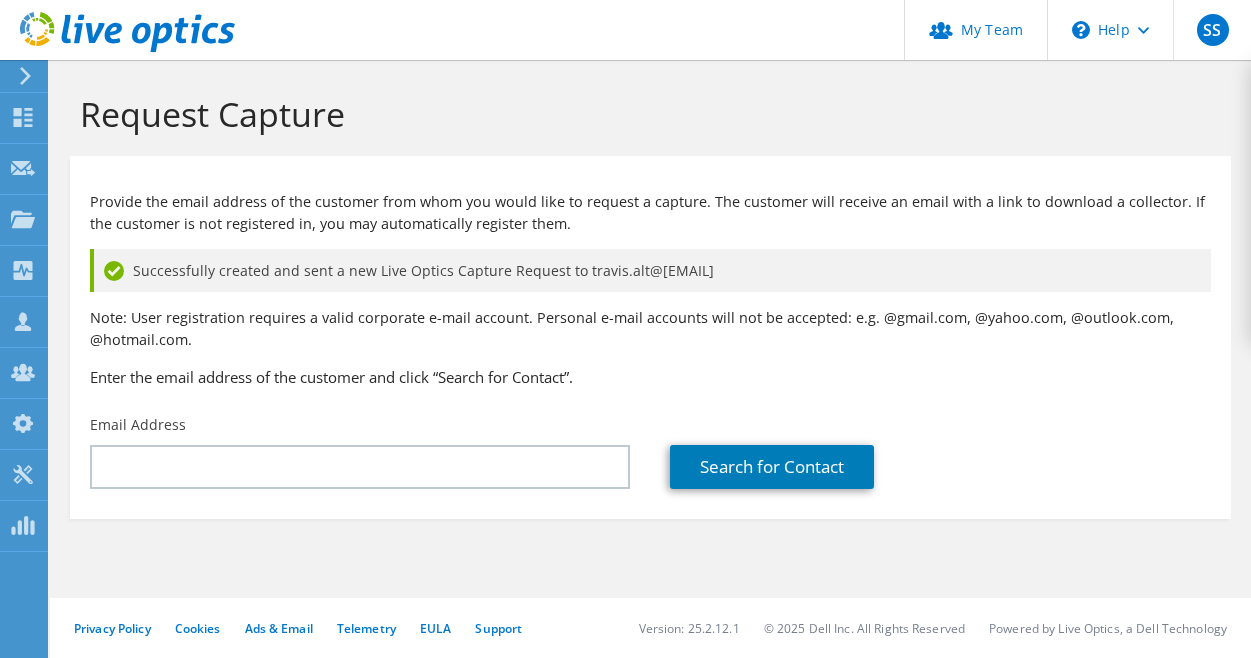scroll, scrollTop: 0, scrollLeft: 0, axis: both 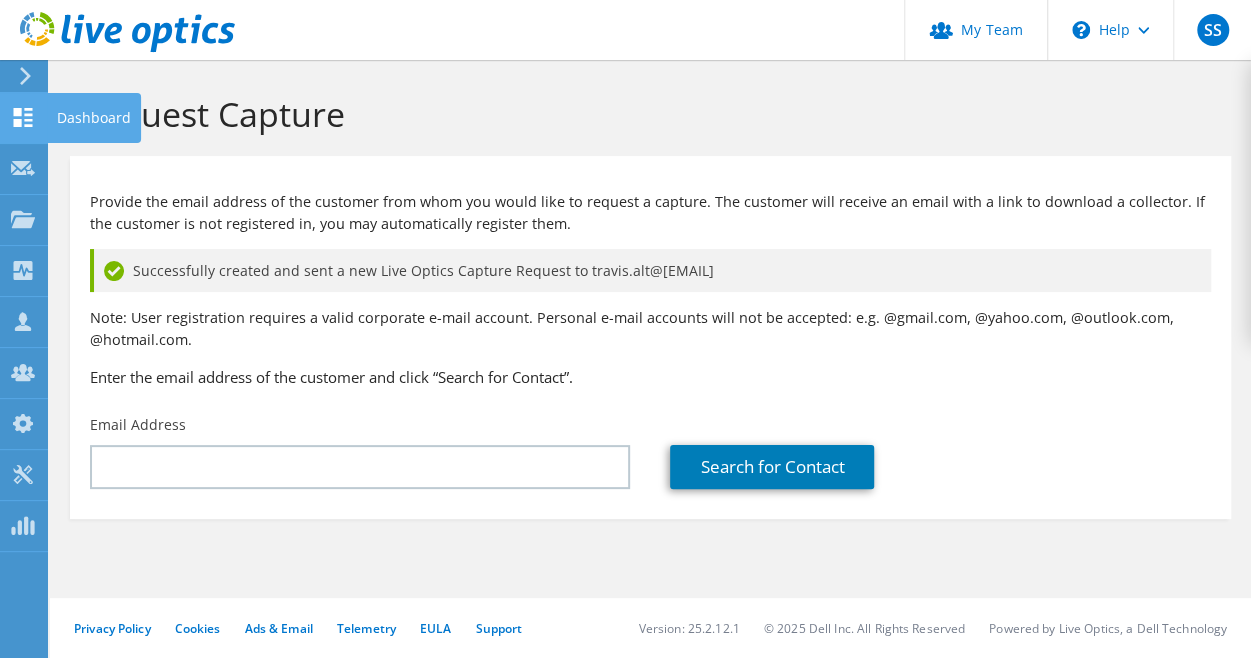 click 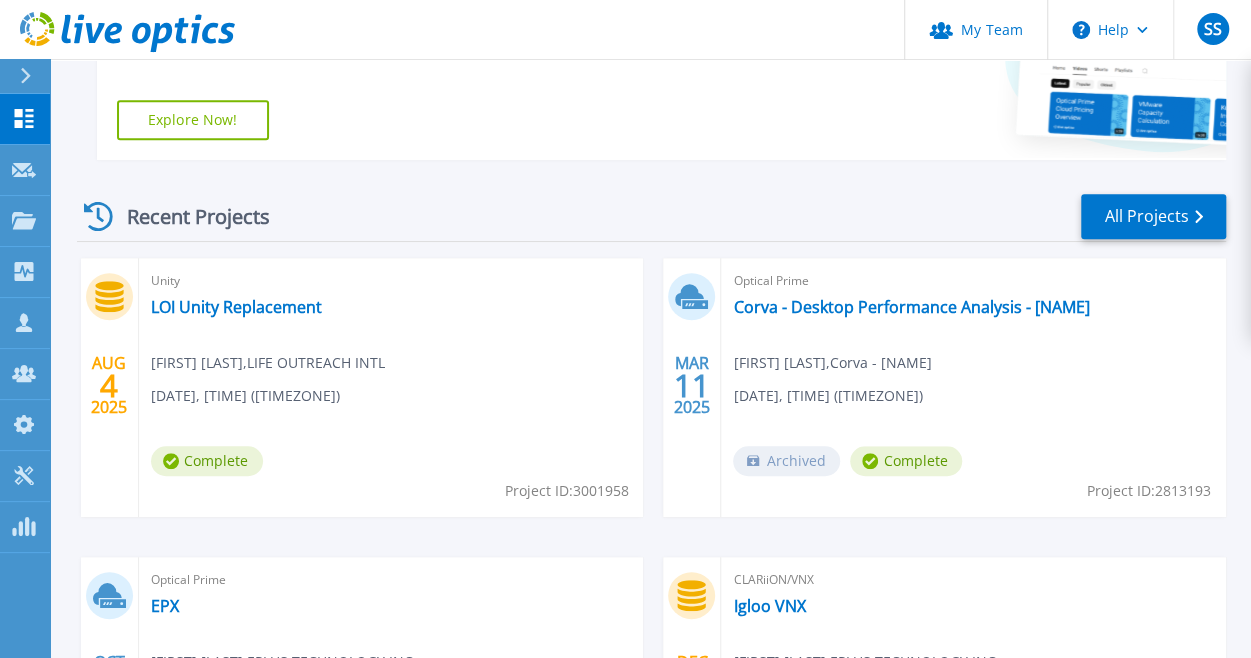 scroll, scrollTop: 600, scrollLeft: 0, axis: vertical 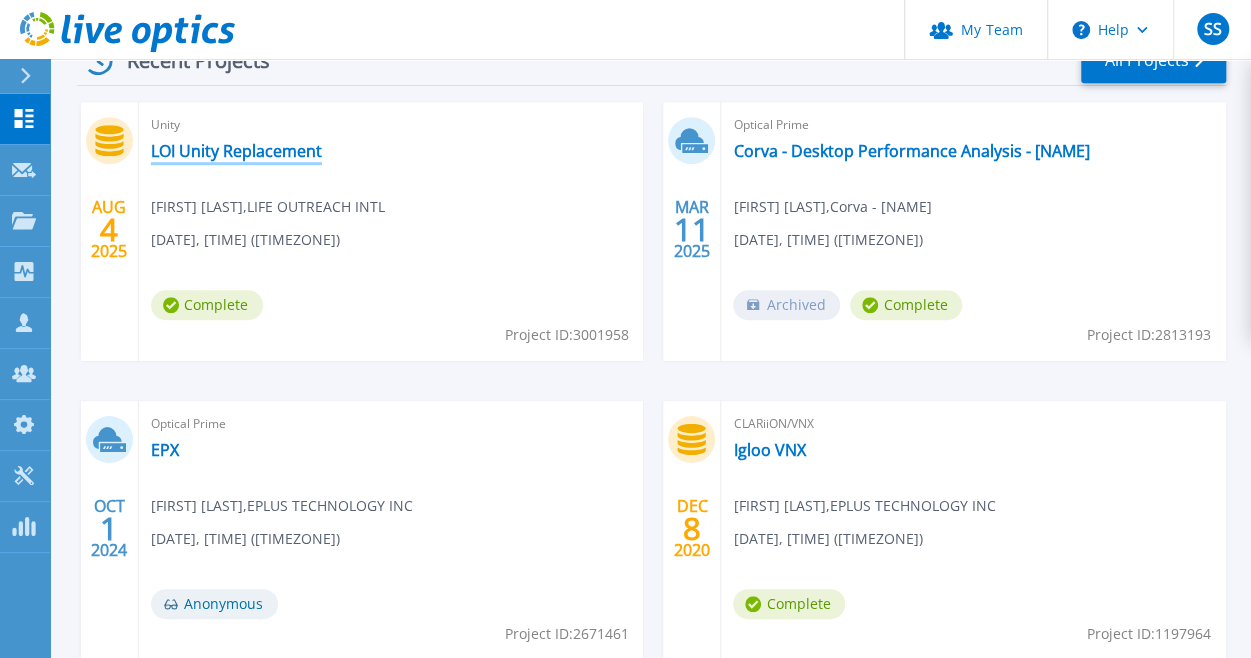 click on "LOI Unity Replacement" at bounding box center [236, 151] 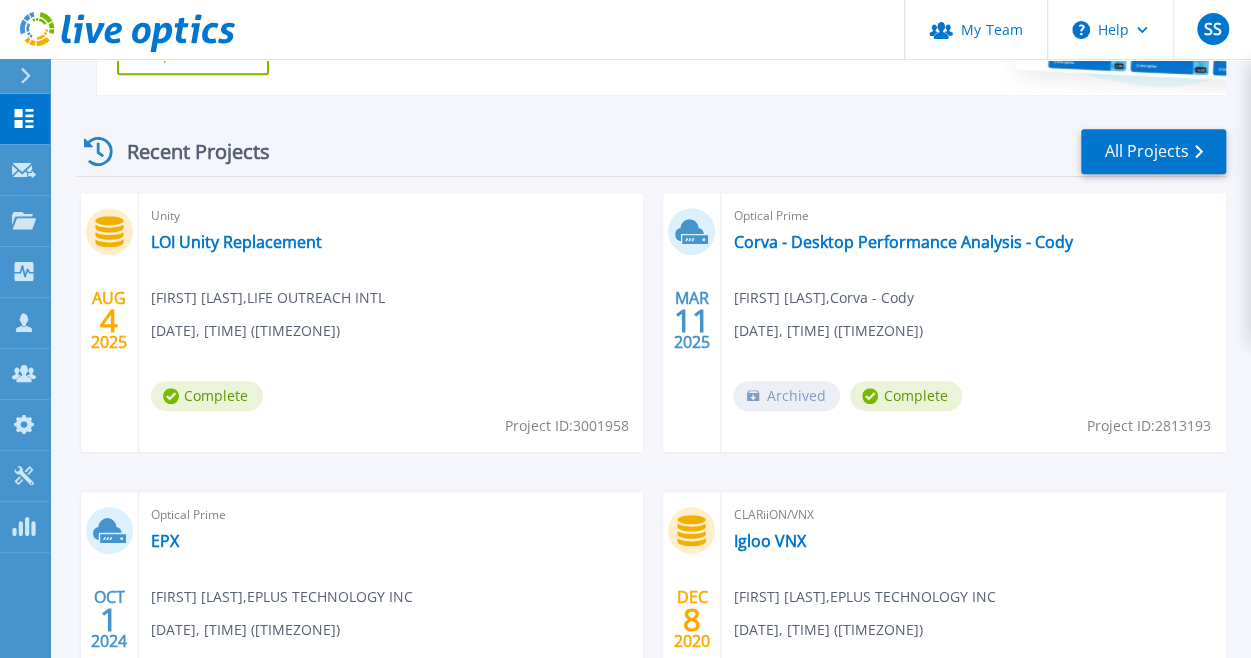 scroll, scrollTop: 400, scrollLeft: 0, axis: vertical 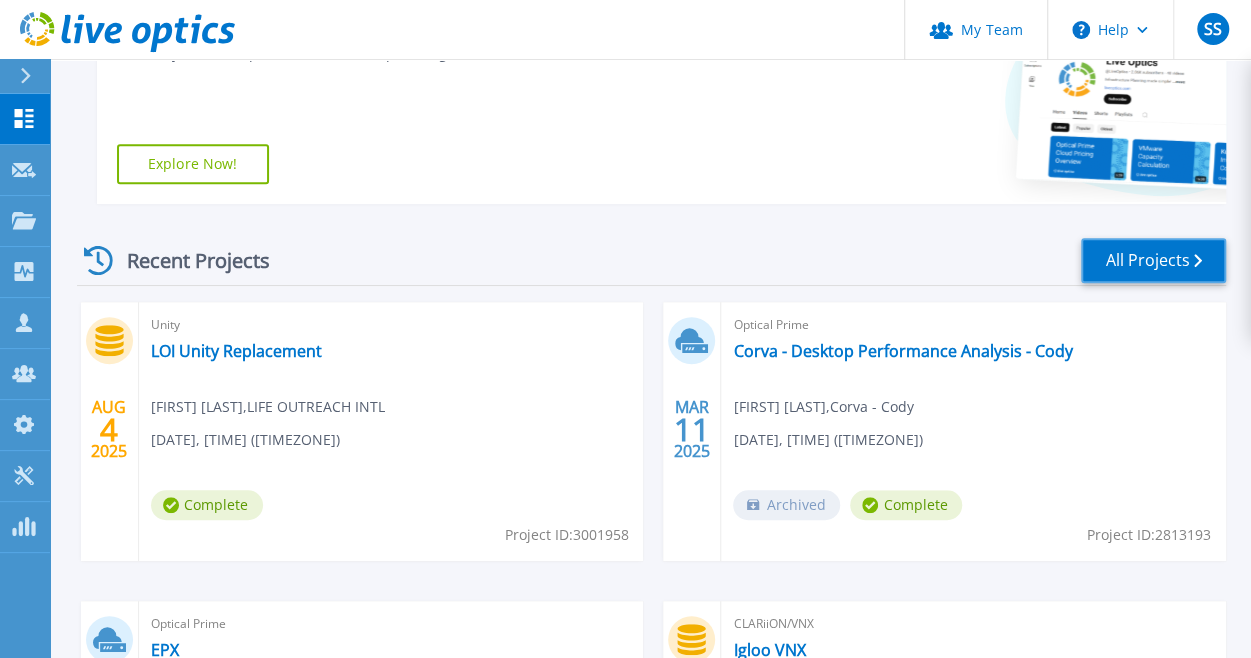 click on "All Projects" at bounding box center [1153, 260] 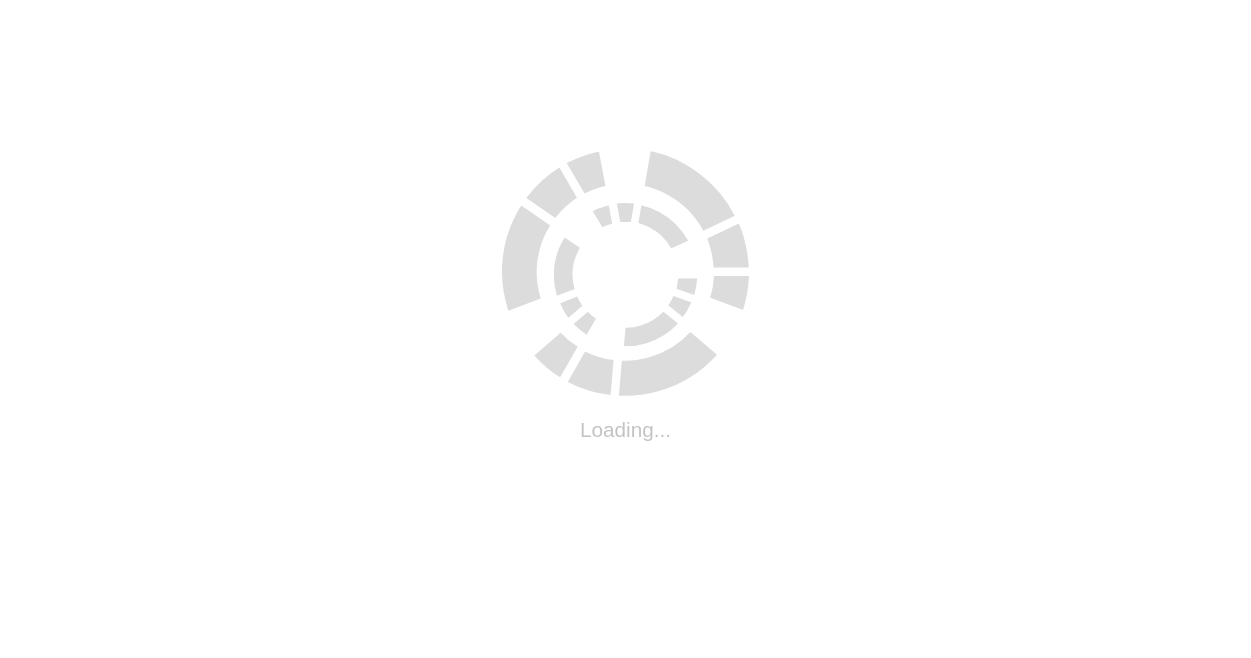 scroll, scrollTop: 0, scrollLeft: 0, axis: both 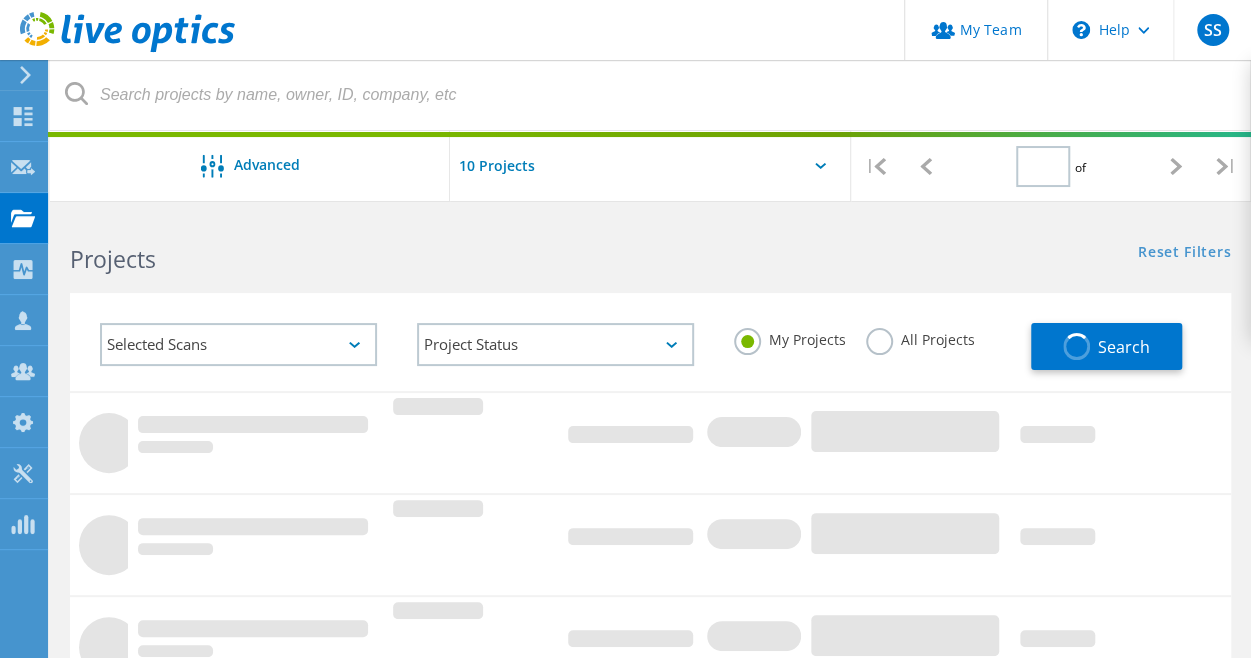 type on "1" 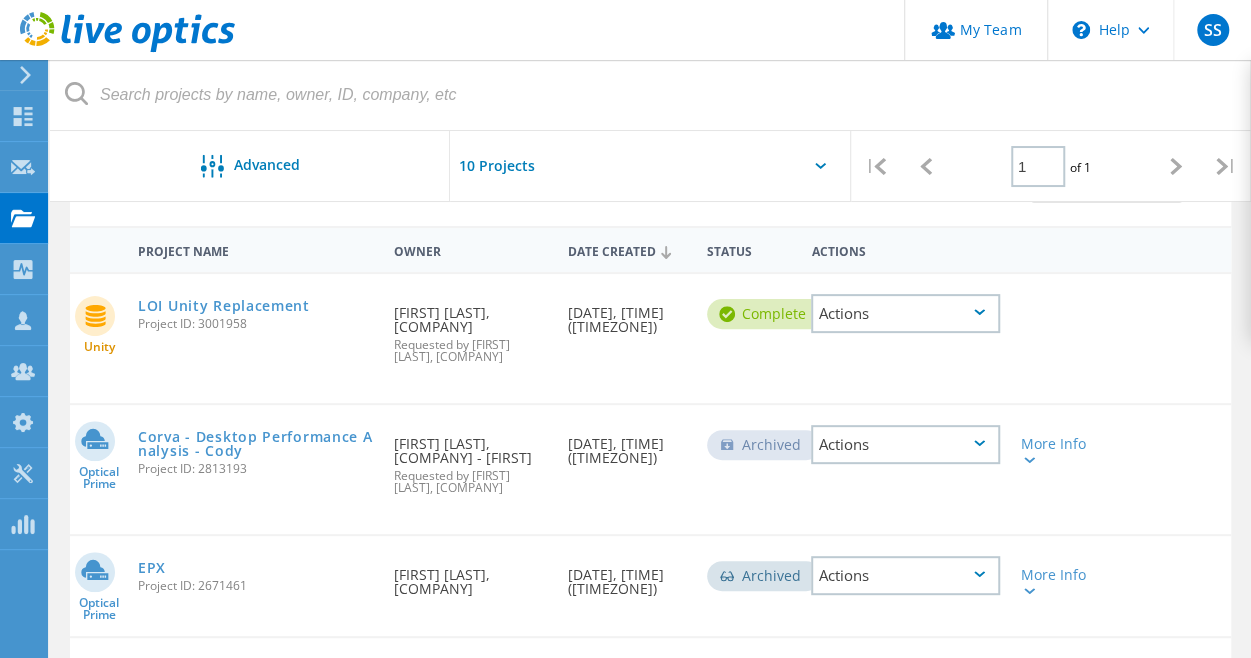 scroll, scrollTop: 200, scrollLeft: 0, axis: vertical 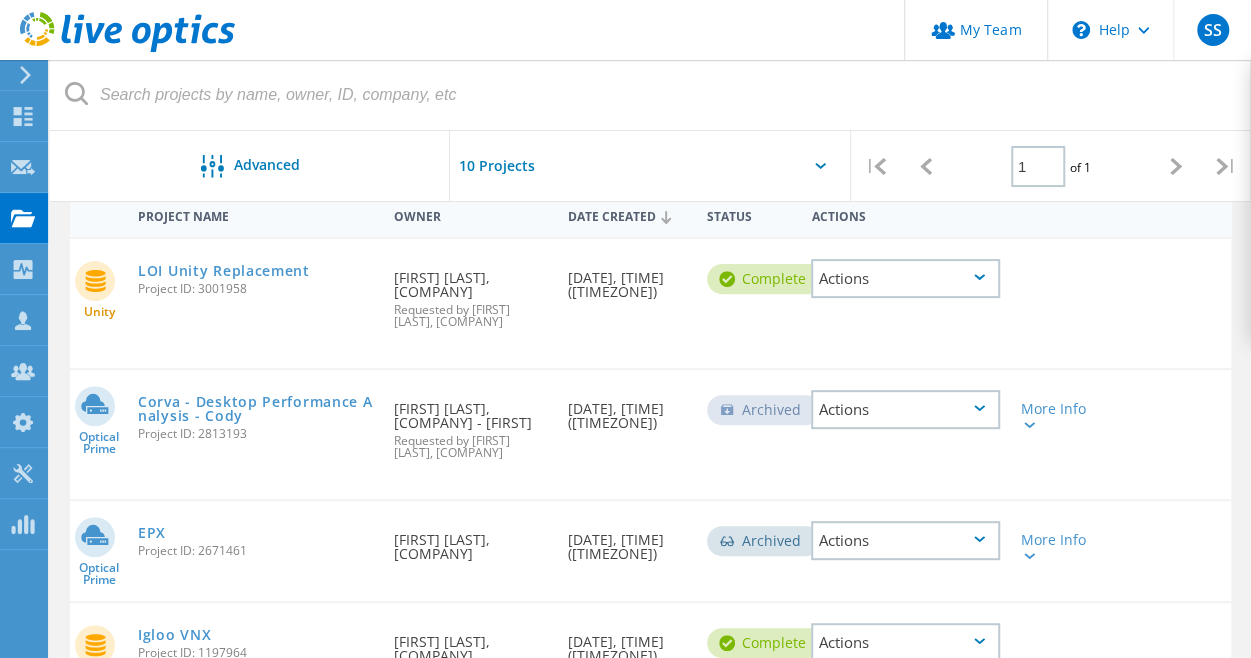 click on "Actions" 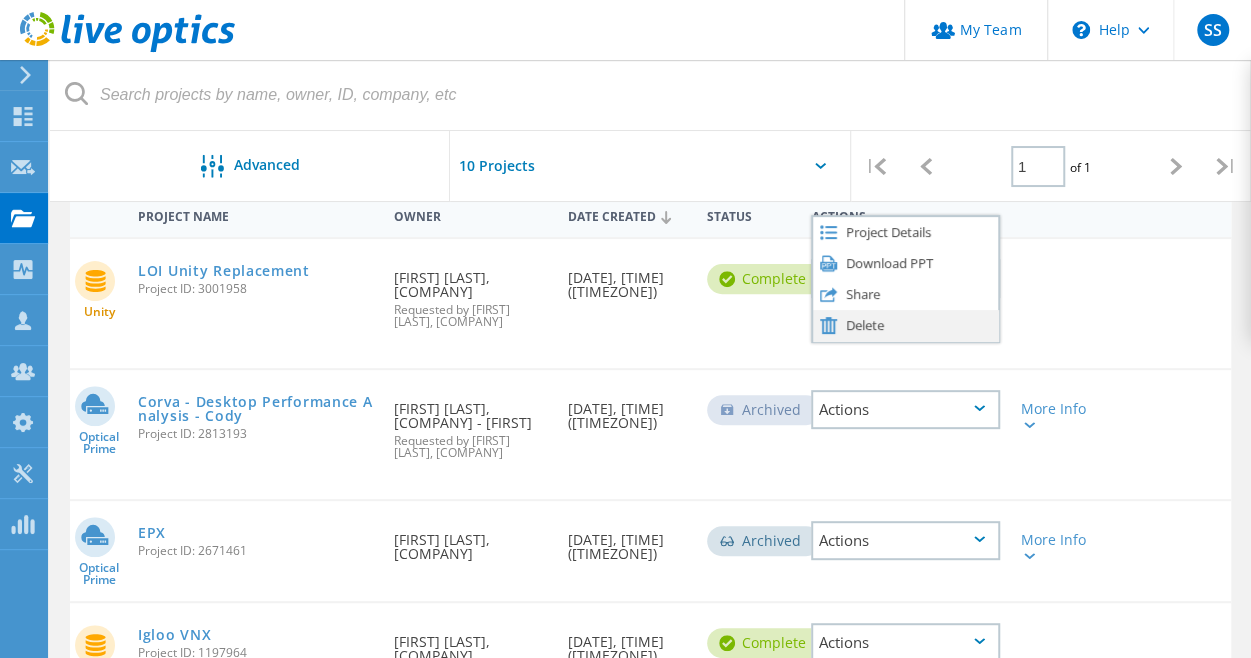 click on "Delete" 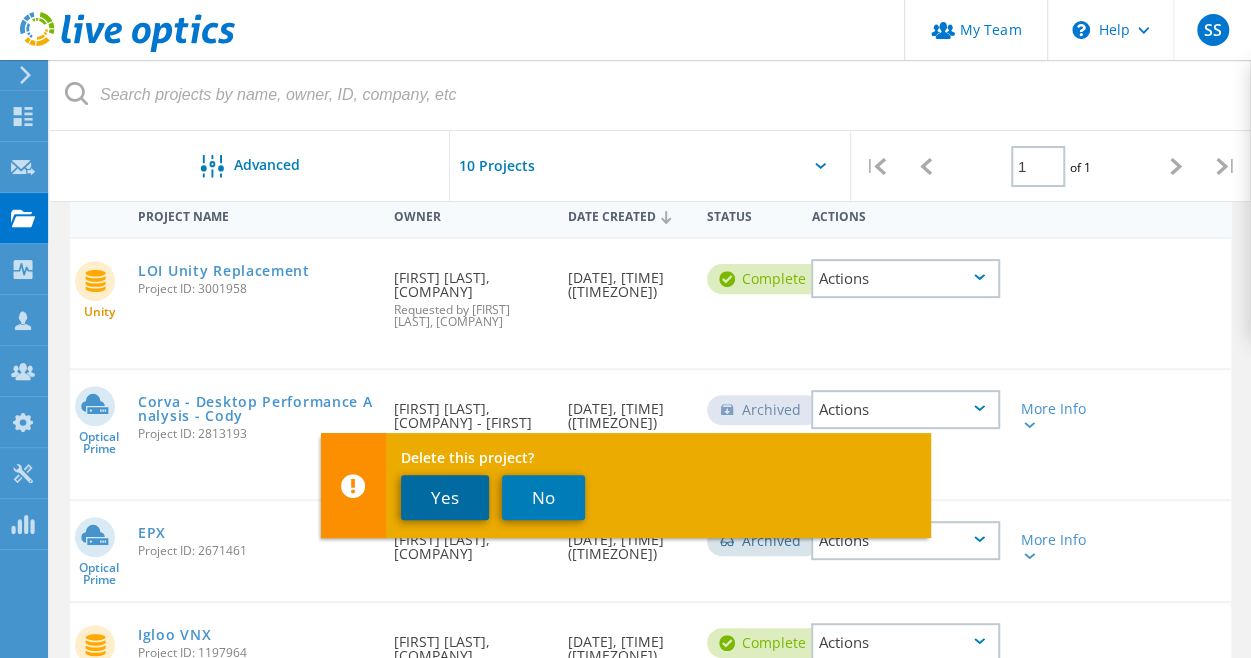 click on "Yes" at bounding box center (445, 497) 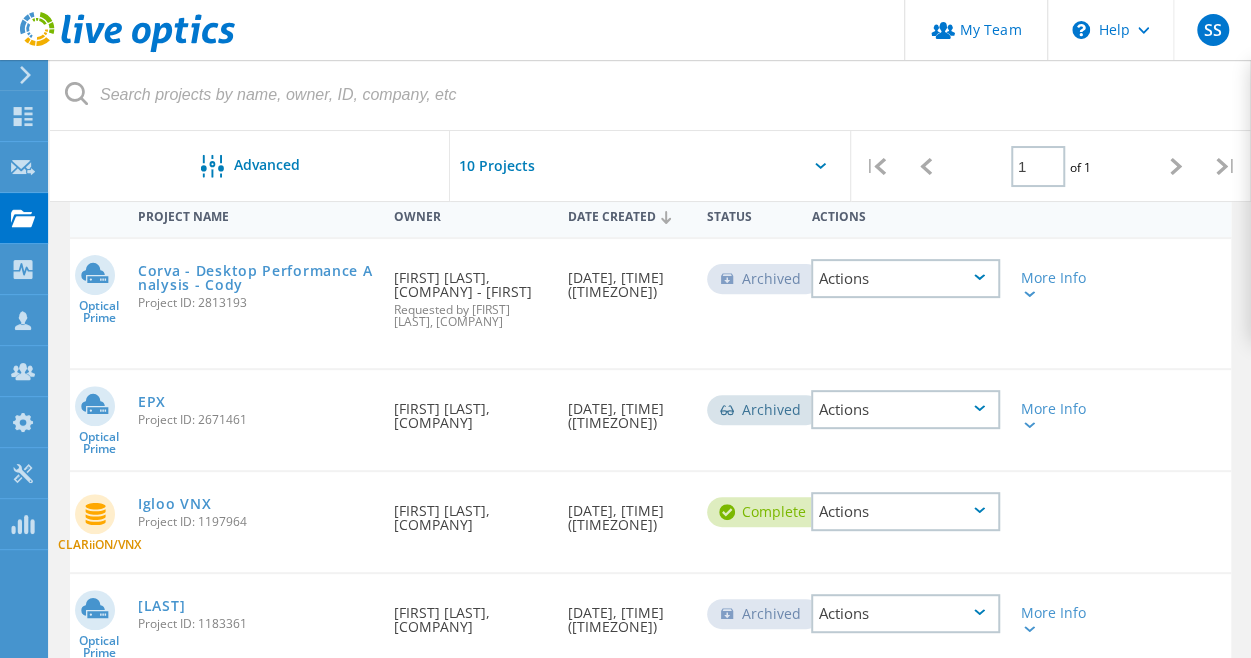 click 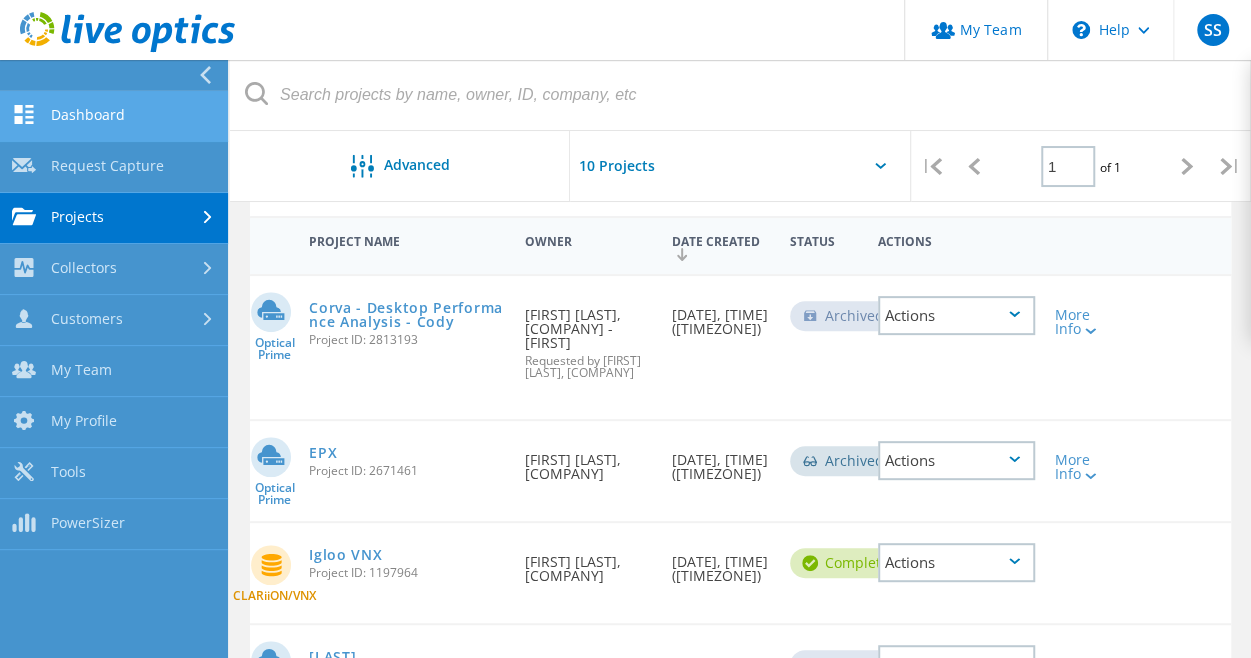 click on "Dashboard" at bounding box center (114, 116) 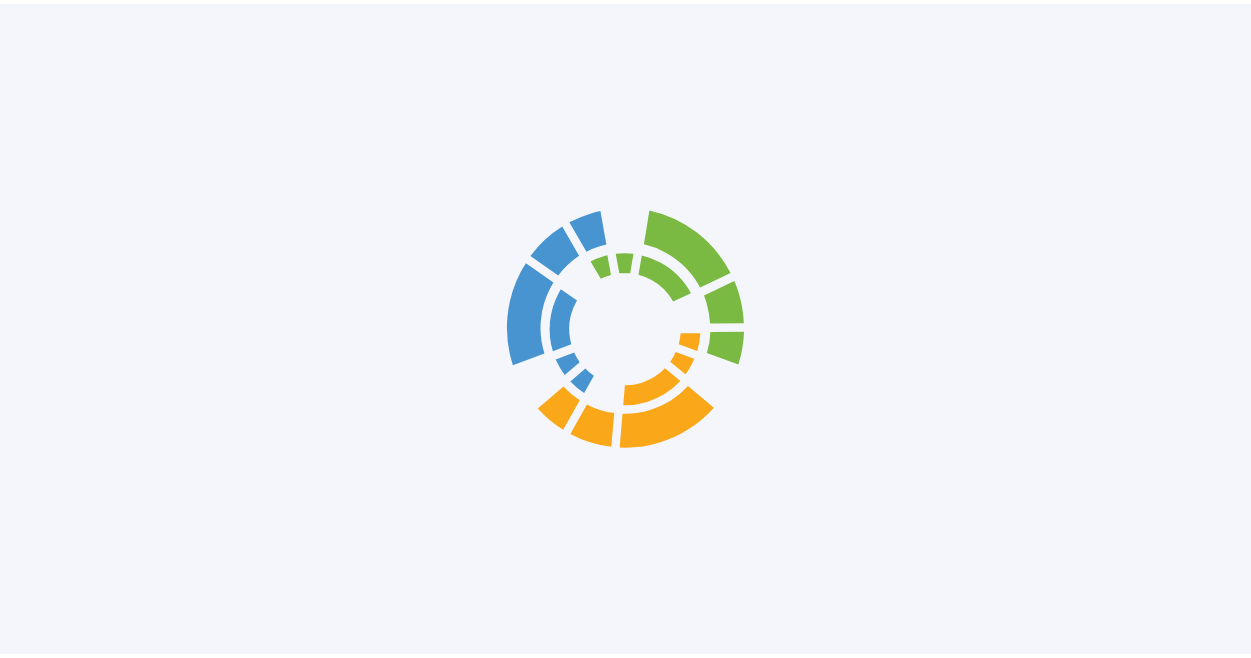 scroll, scrollTop: 0, scrollLeft: 0, axis: both 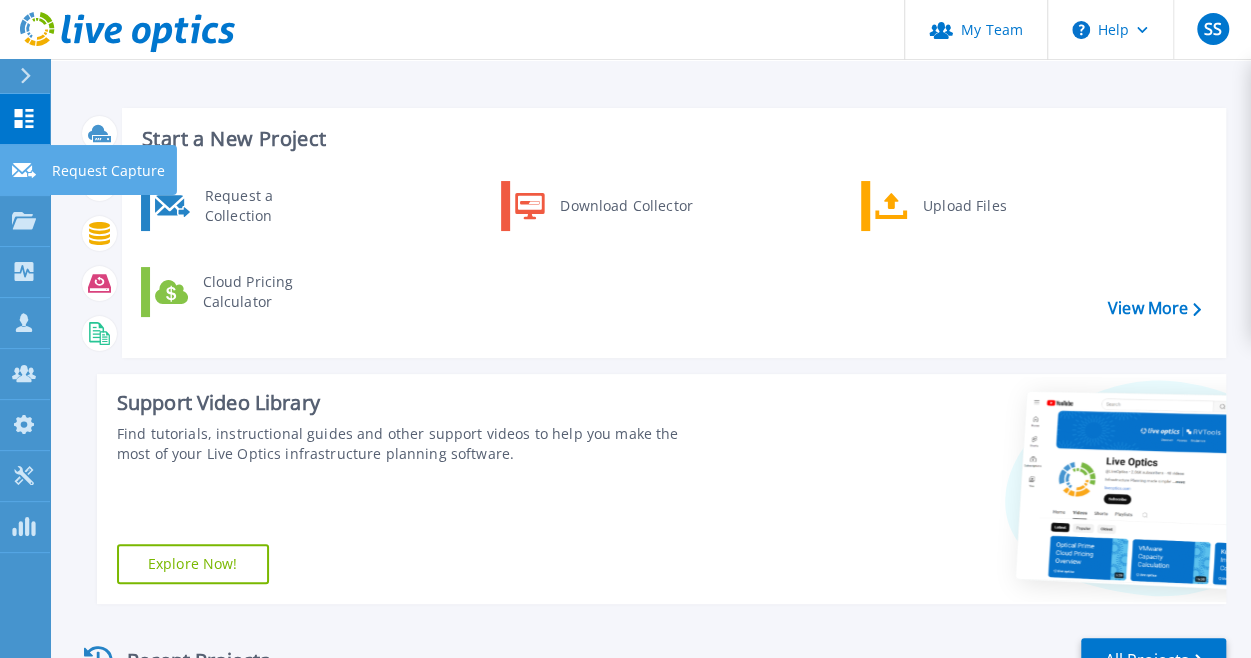 click on "Request Capture" at bounding box center [108, 171] 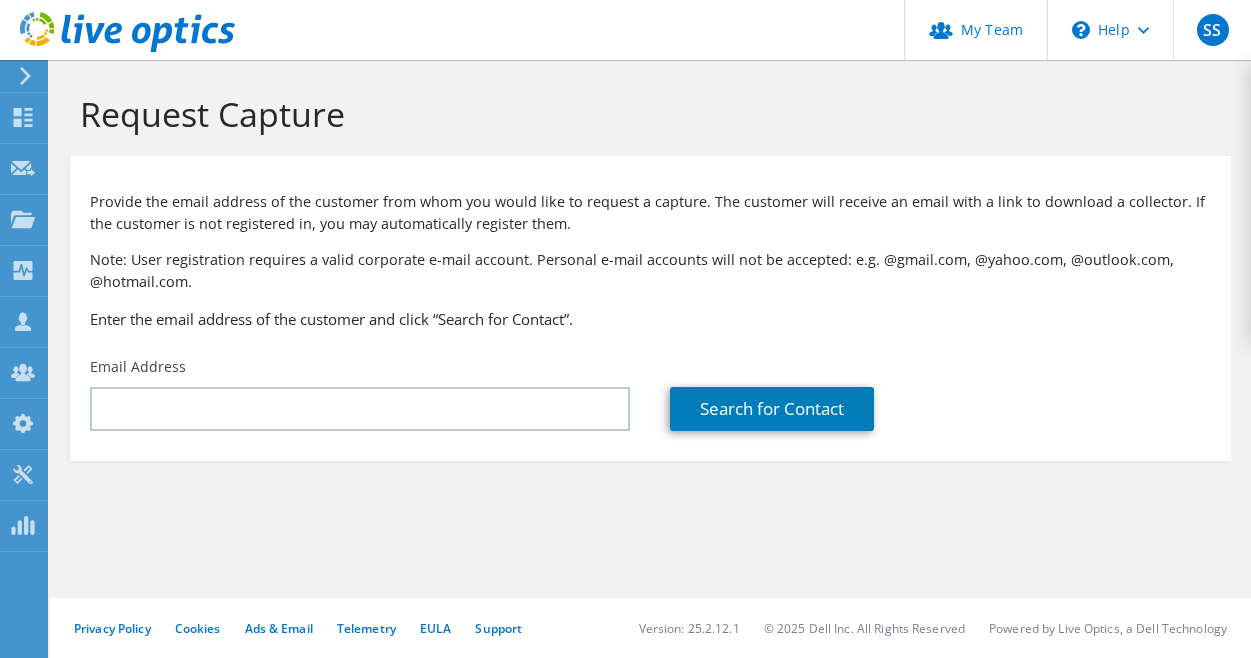 scroll, scrollTop: 0, scrollLeft: 0, axis: both 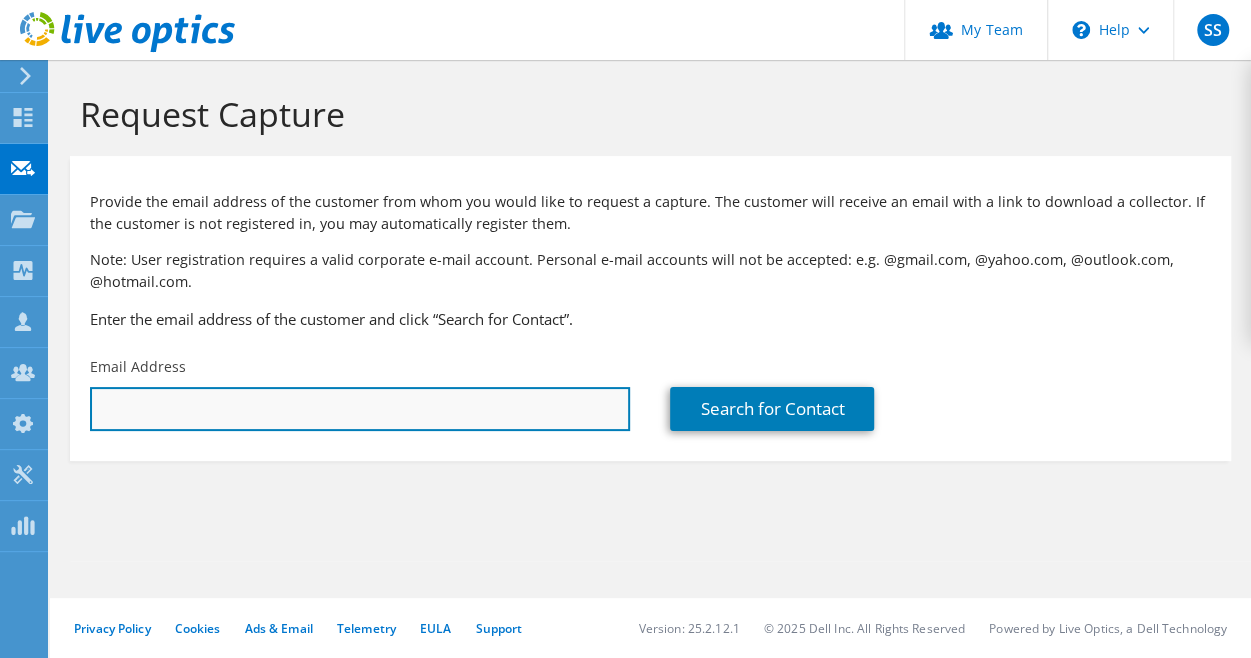 click at bounding box center [360, 409] 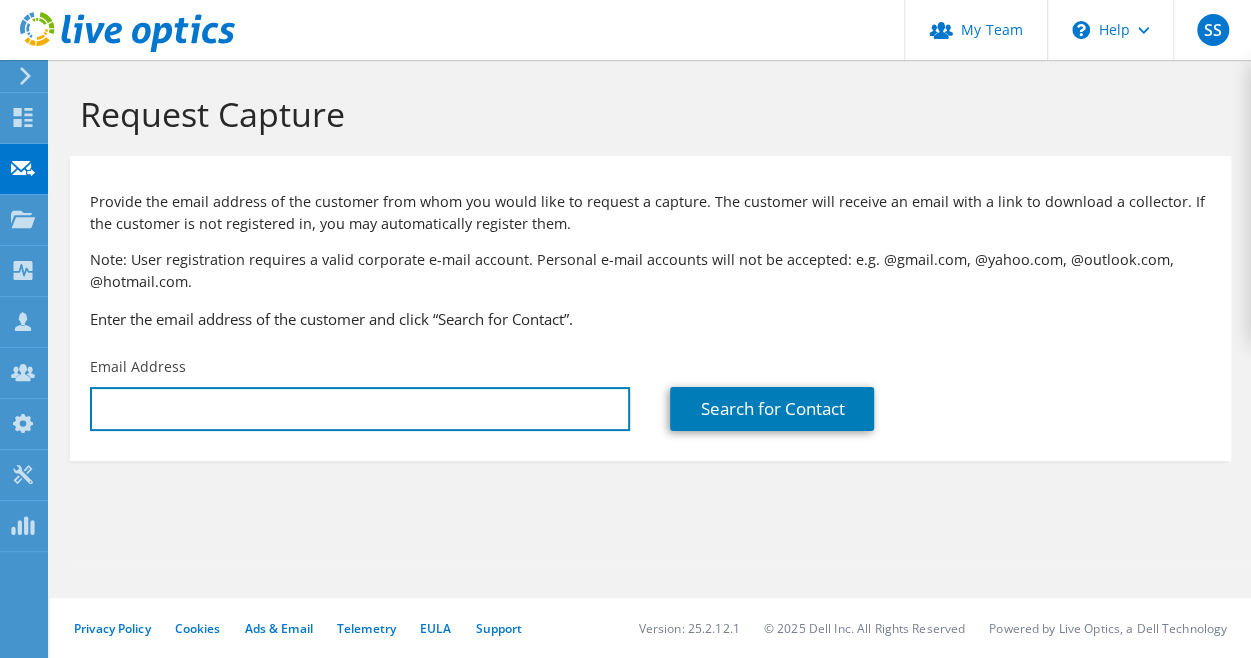 type on "travis.alt@loi.org" 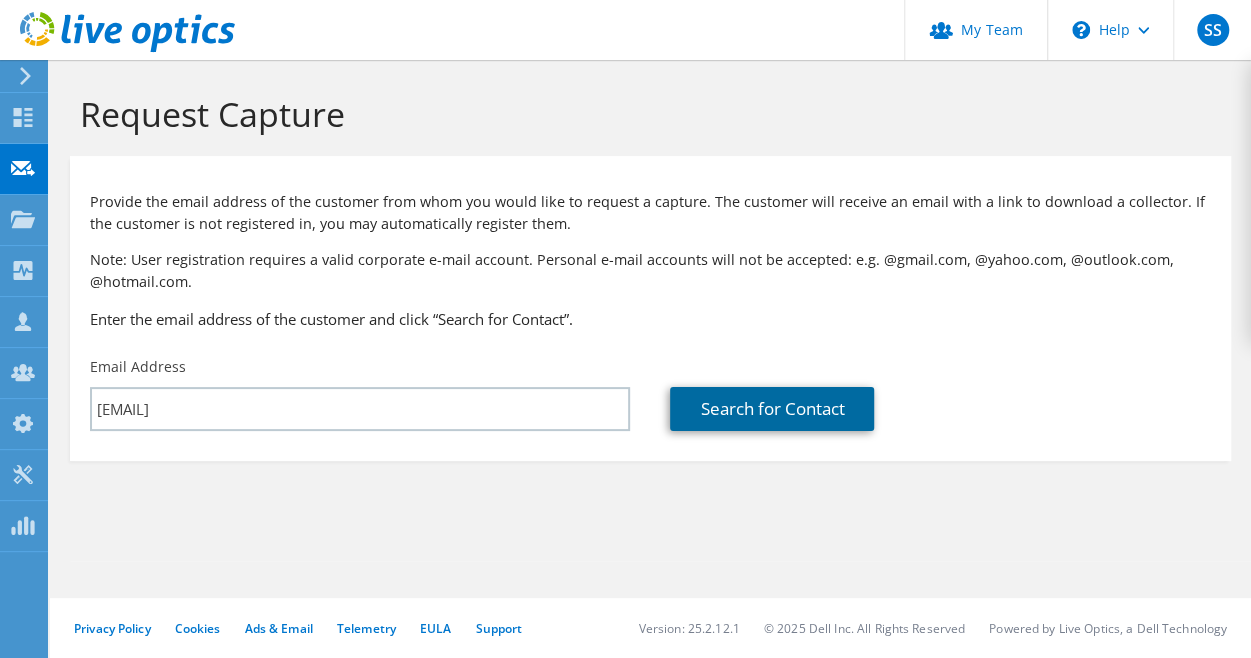 click on "Search for Contact" at bounding box center [772, 409] 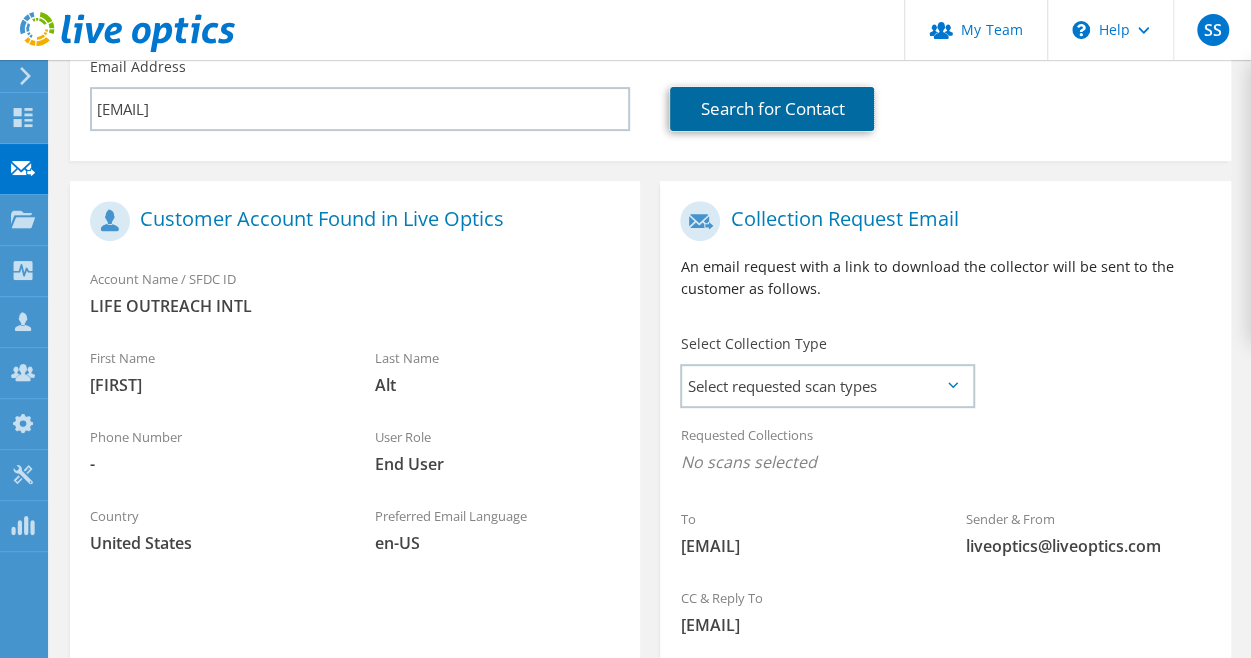 scroll, scrollTop: 500, scrollLeft: 0, axis: vertical 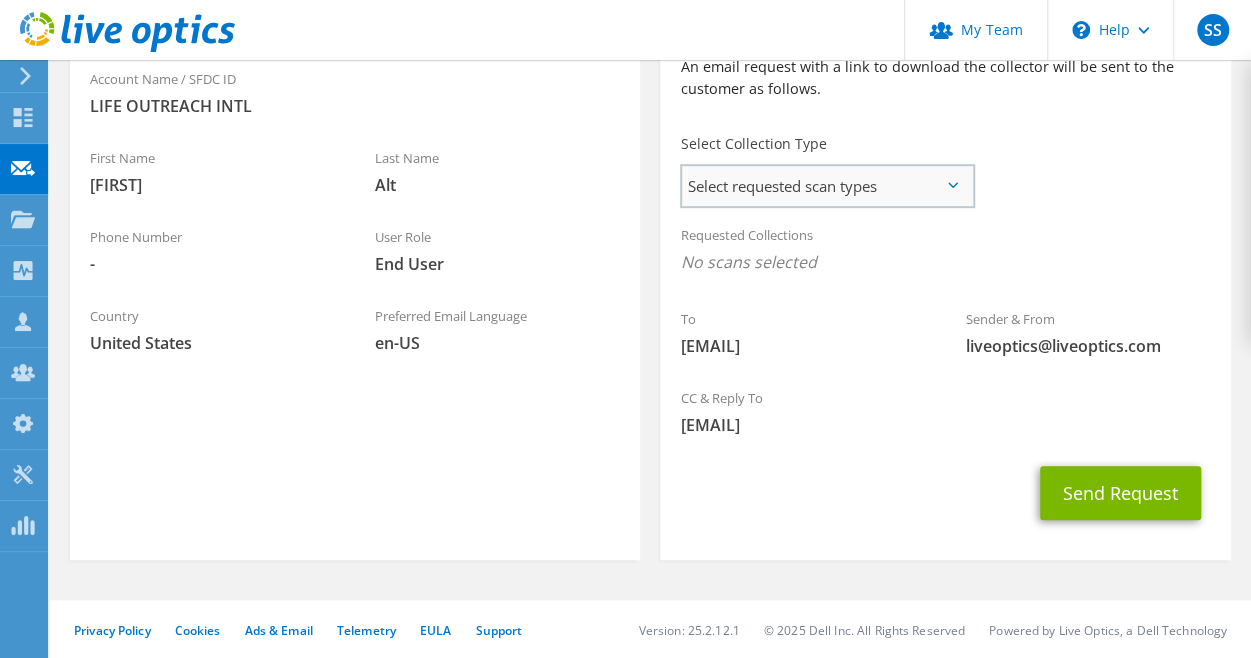 click on "Select requested scan types" at bounding box center [827, 186] 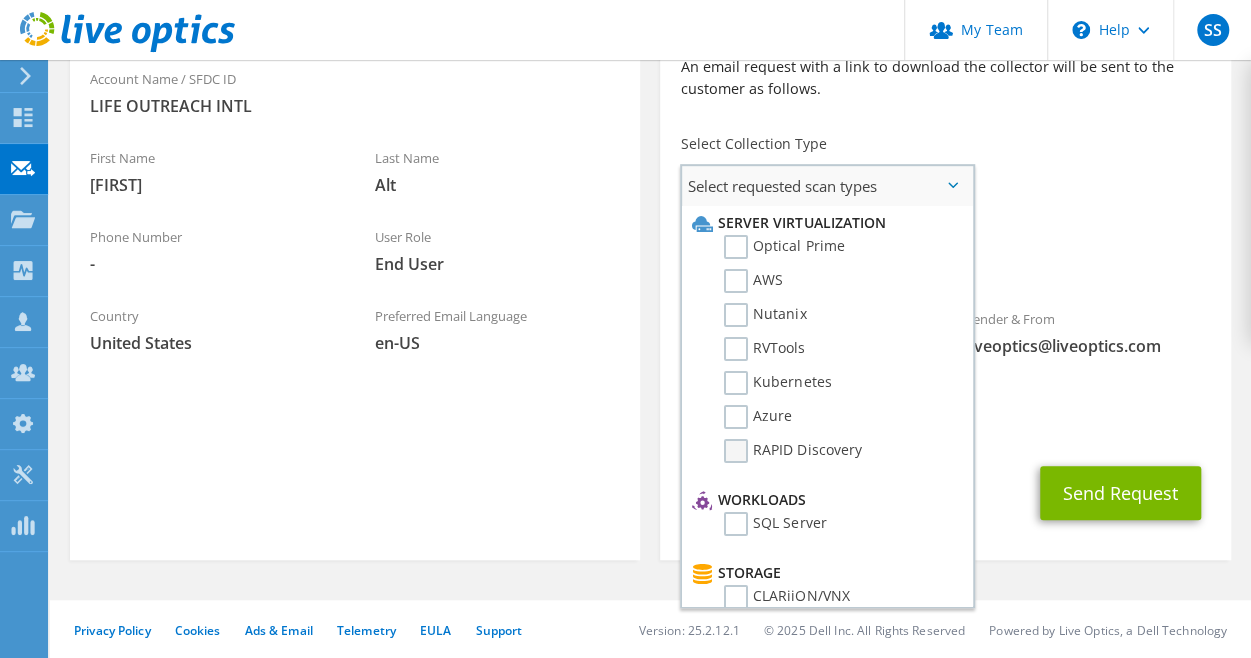 scroll, scrollTop: 200, scrollLeft: 0, axis: vertical 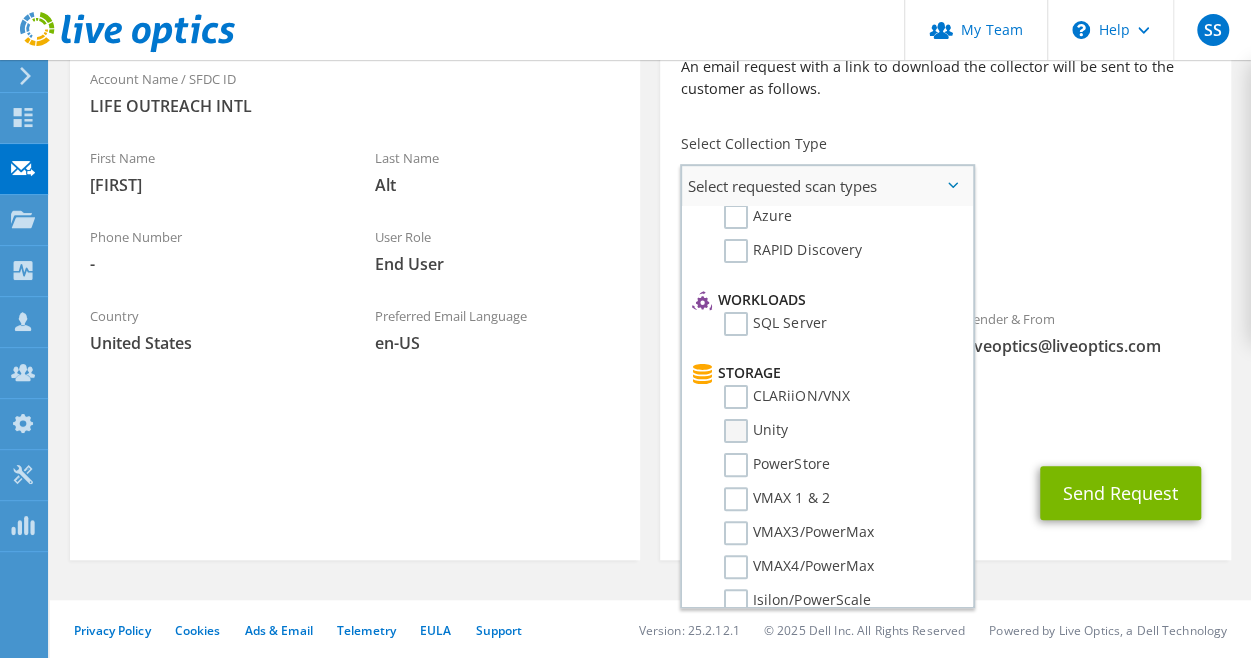 click on "Unity" at bounding box center [756, 431] 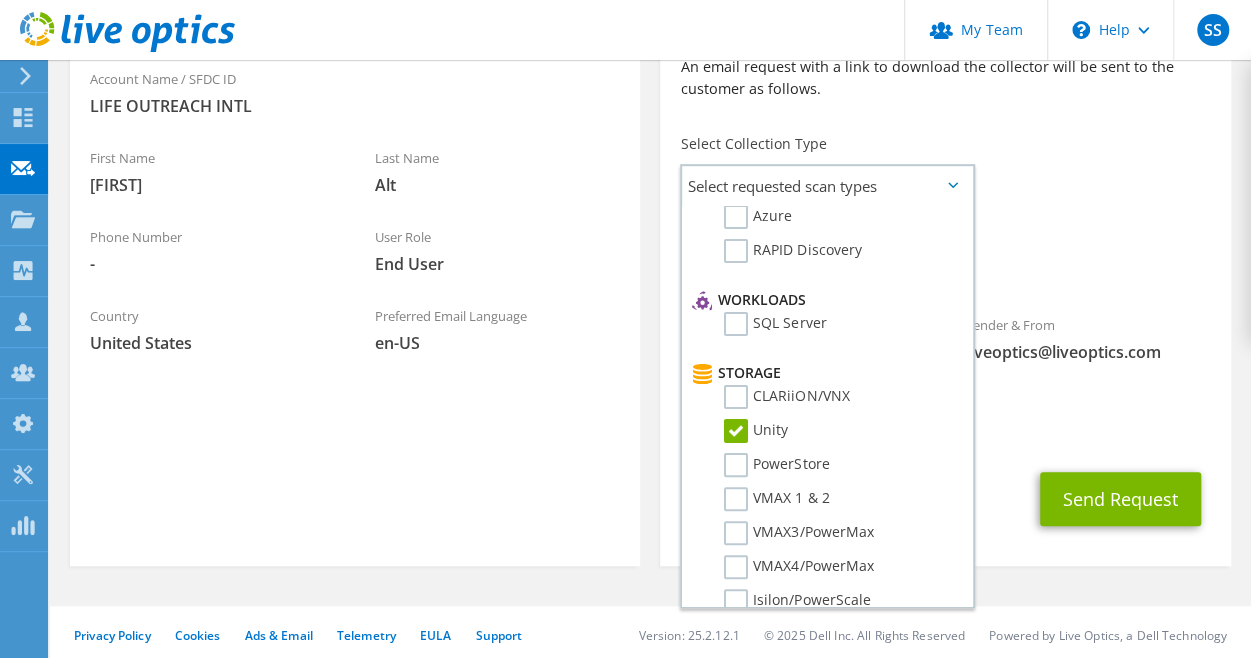 click on "Unity" at bounding box center [945, 267] 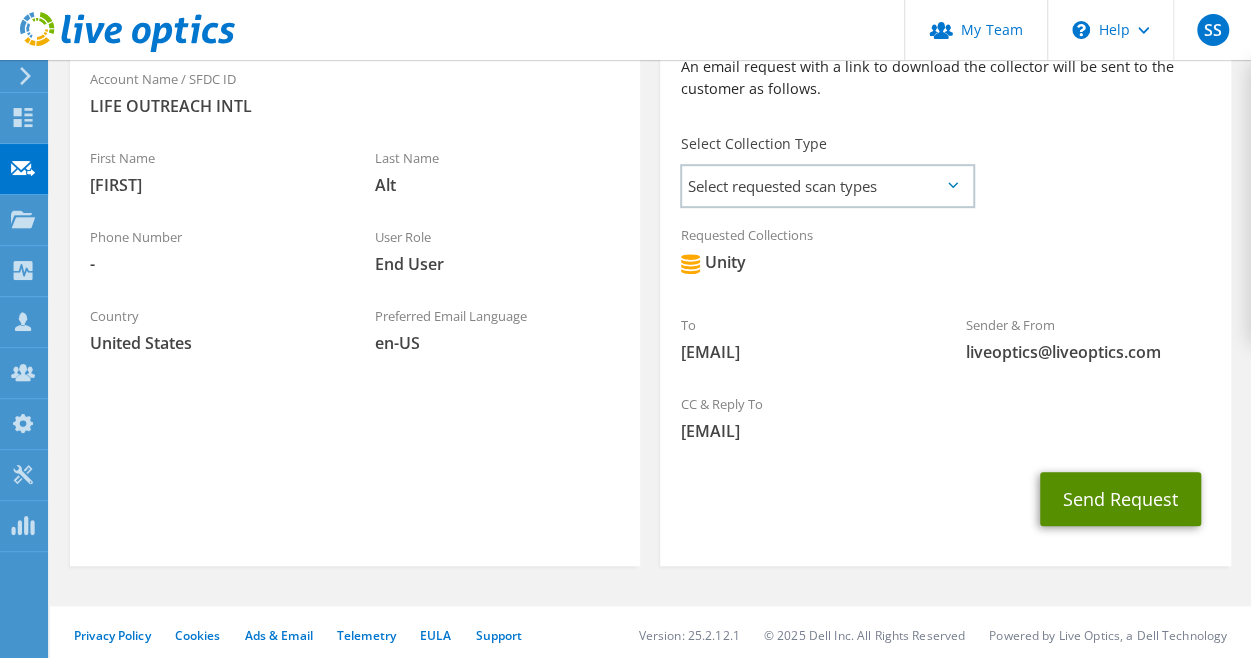 click on "Send Request" at bounding box center [1120, 499] 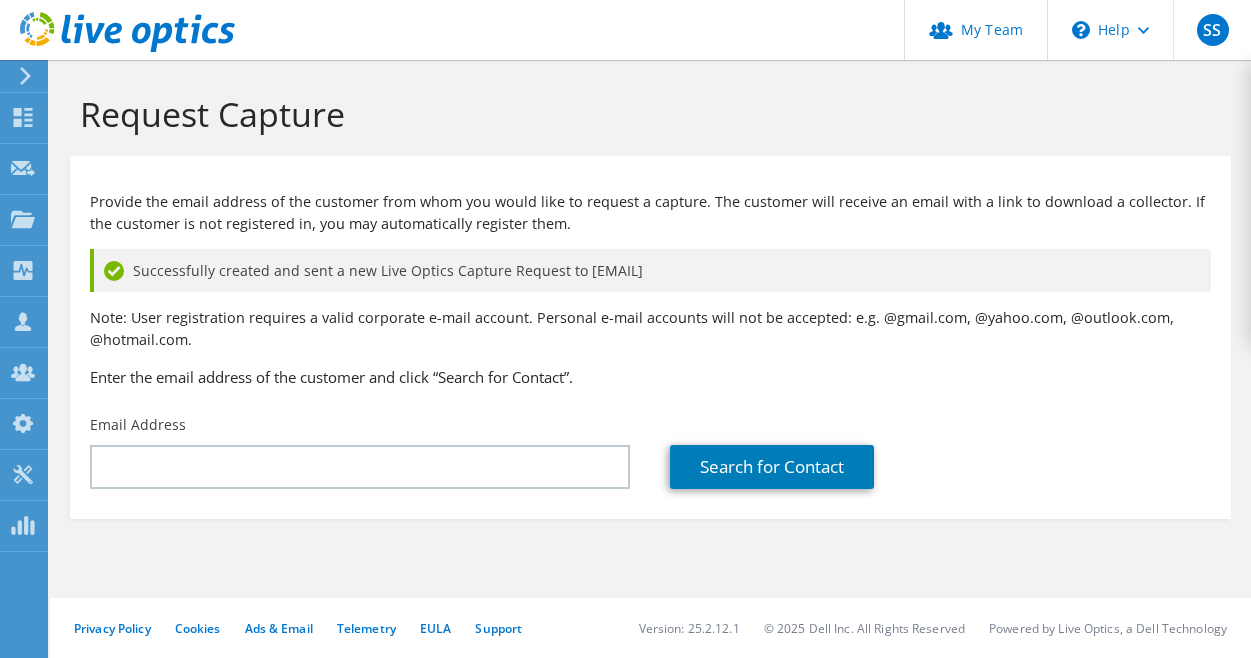 scroll, scrollTop: 0, scrollLeft: 0, axis: both 